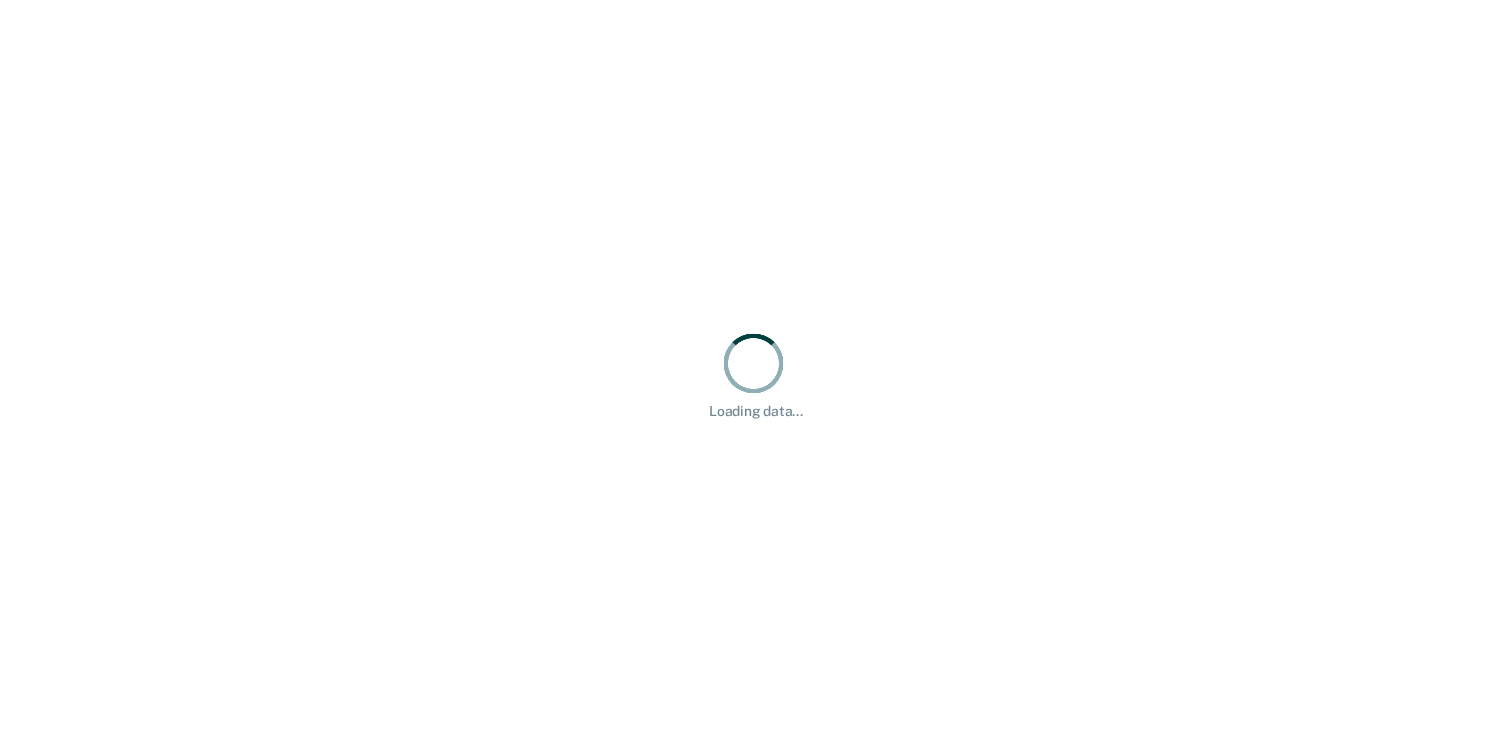 scroll, scrollTop: 0, scrollLeft: 0, axis: both 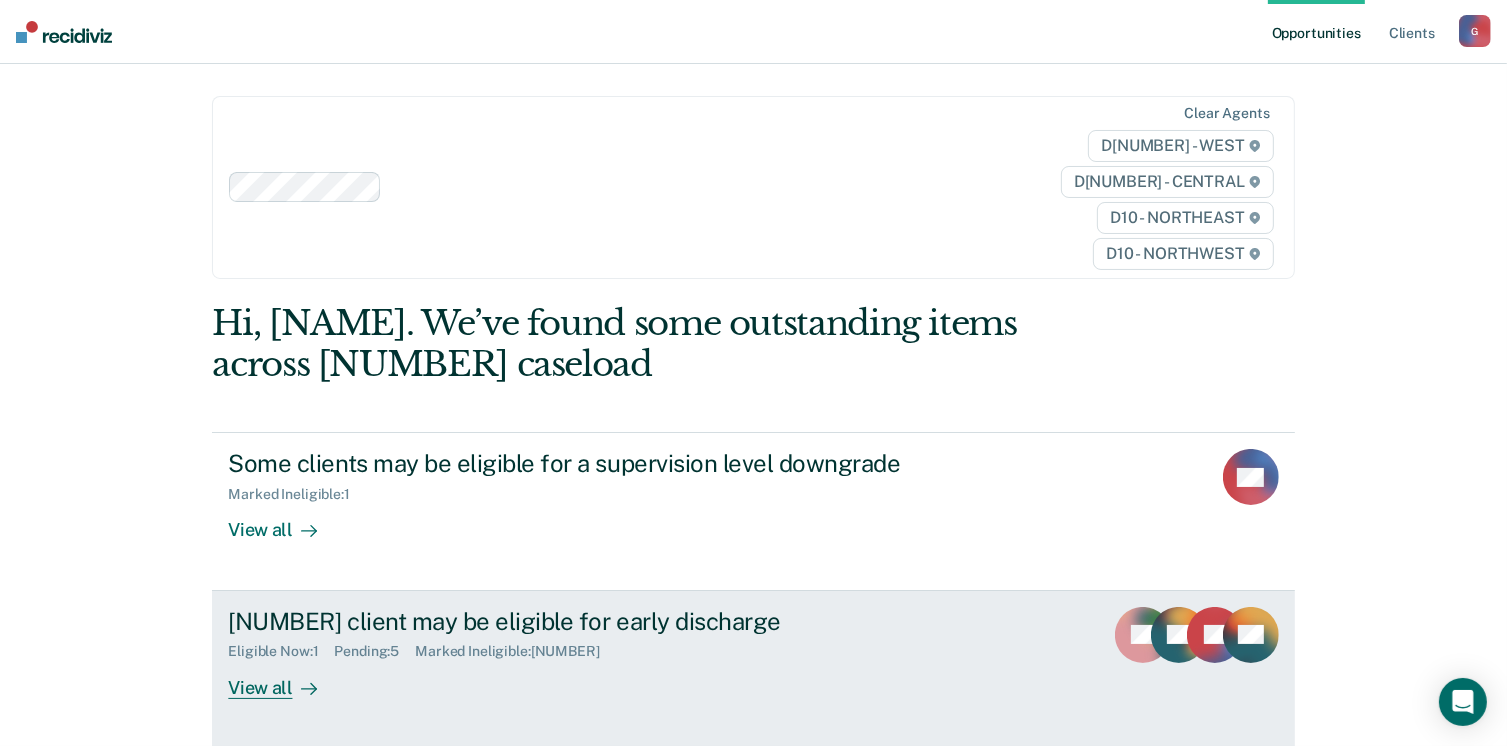 click on "View all" at bounding box center [284, 679] 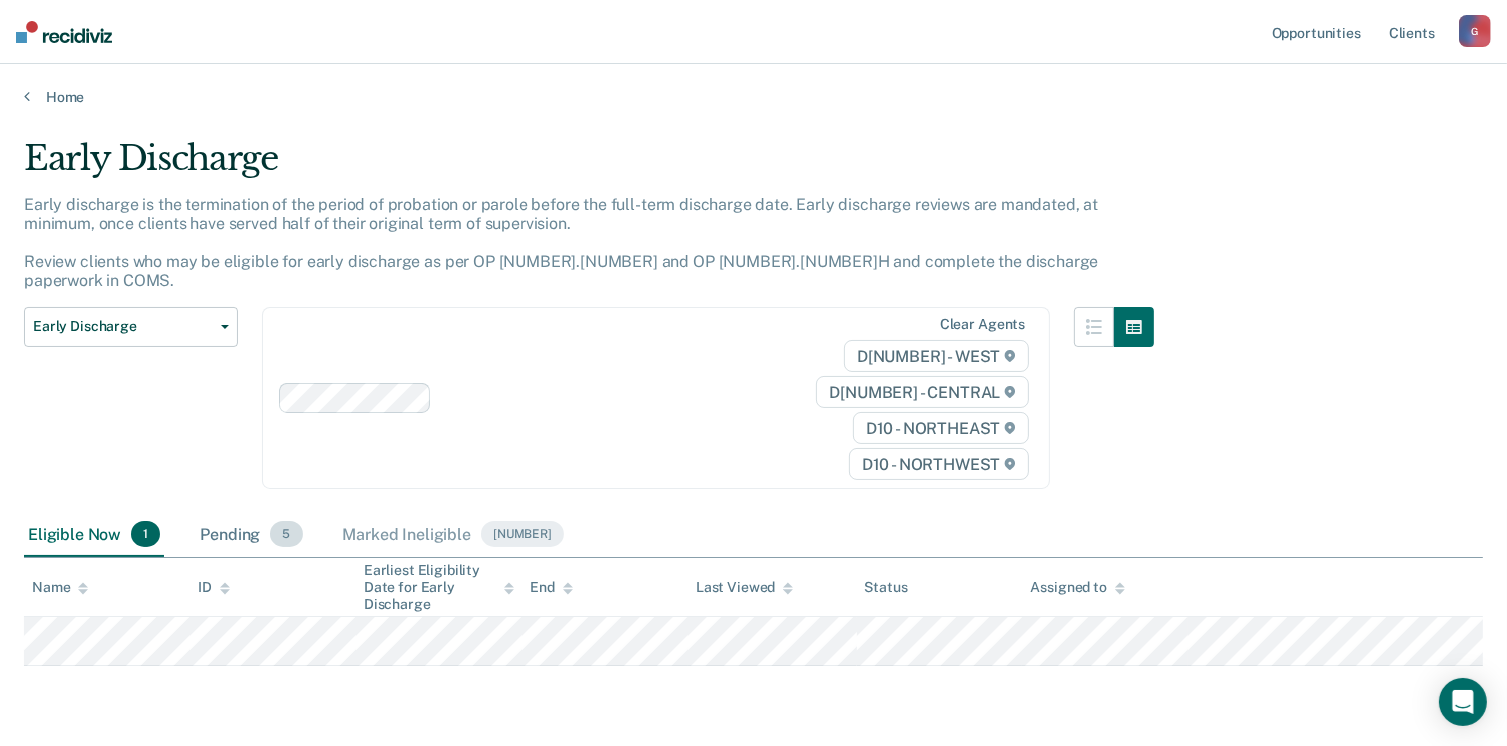 click on "Pending [NUMBER]" at bounding box center (251, 535) 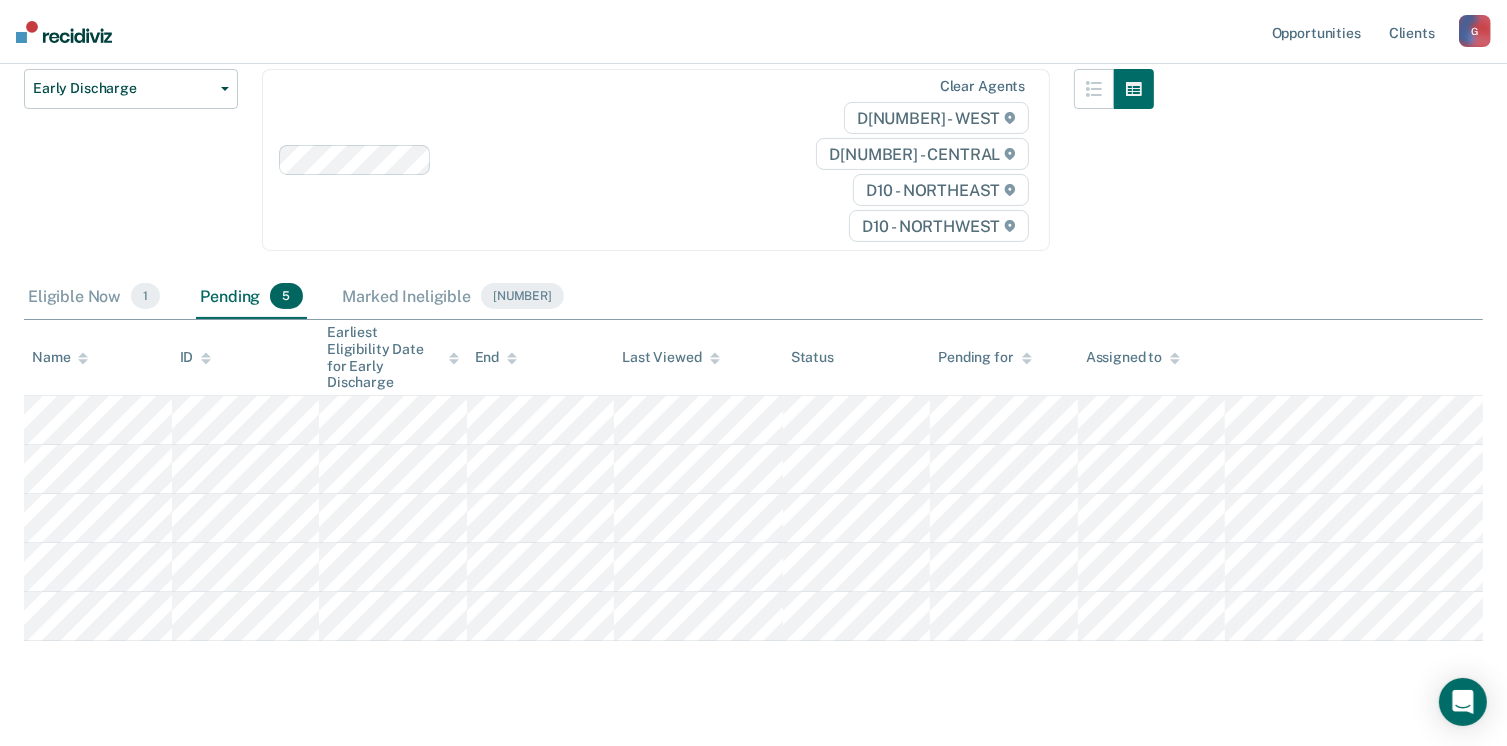scroll, scrollTop: 0, scrollLeft: 0, axis: both 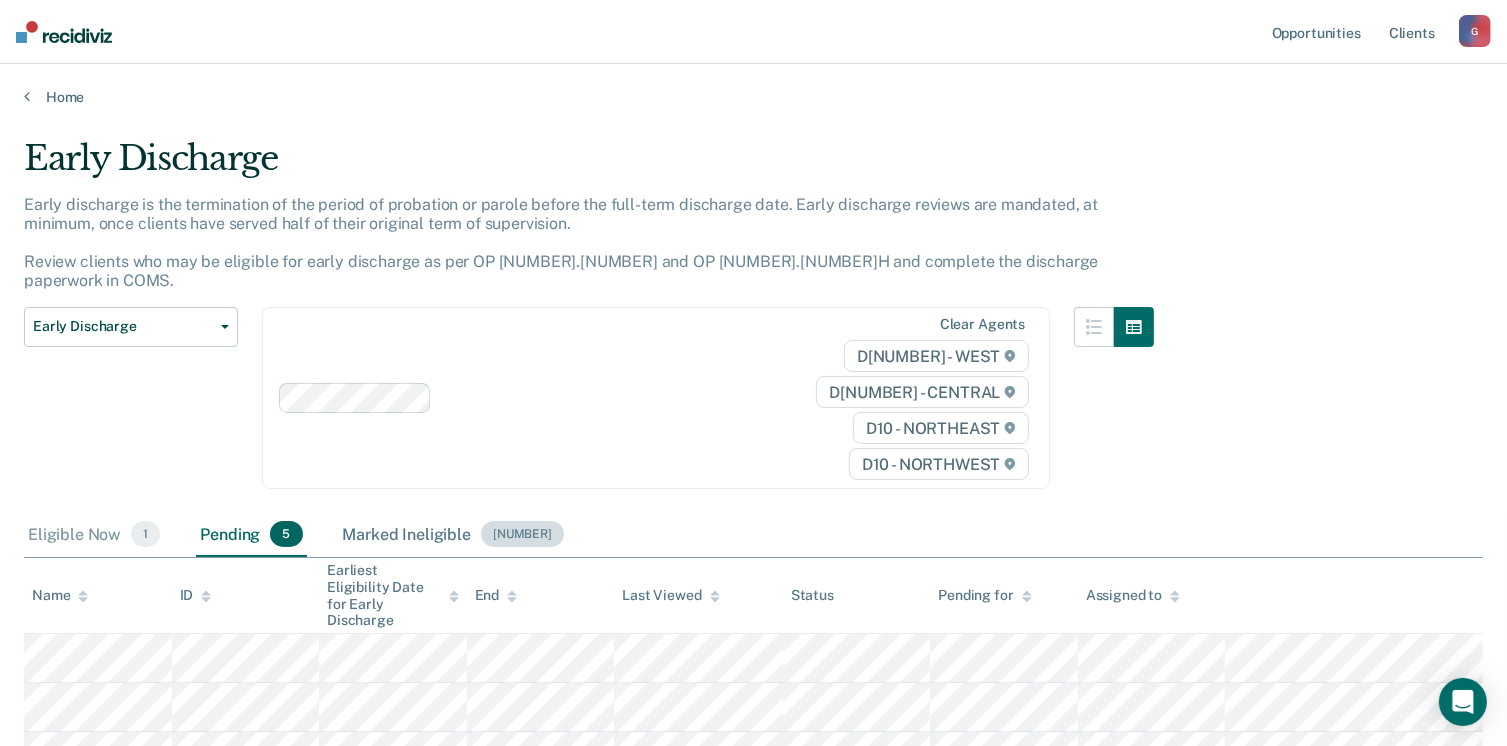 click on "Marked Ineligible [NUMBER]" at bounding box center [454, 535] 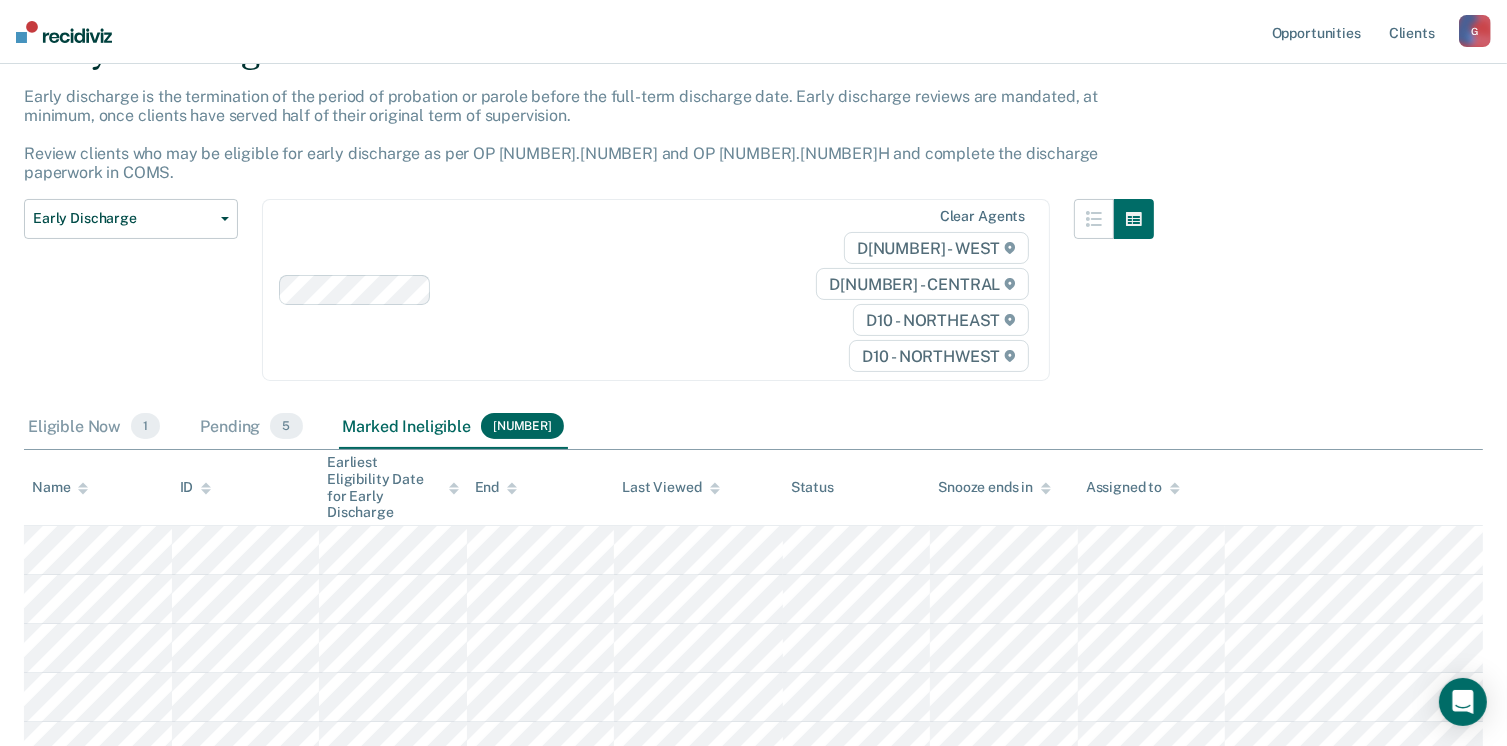 scroll, scrollTop: 0, scrollLeft: 0, axis: both 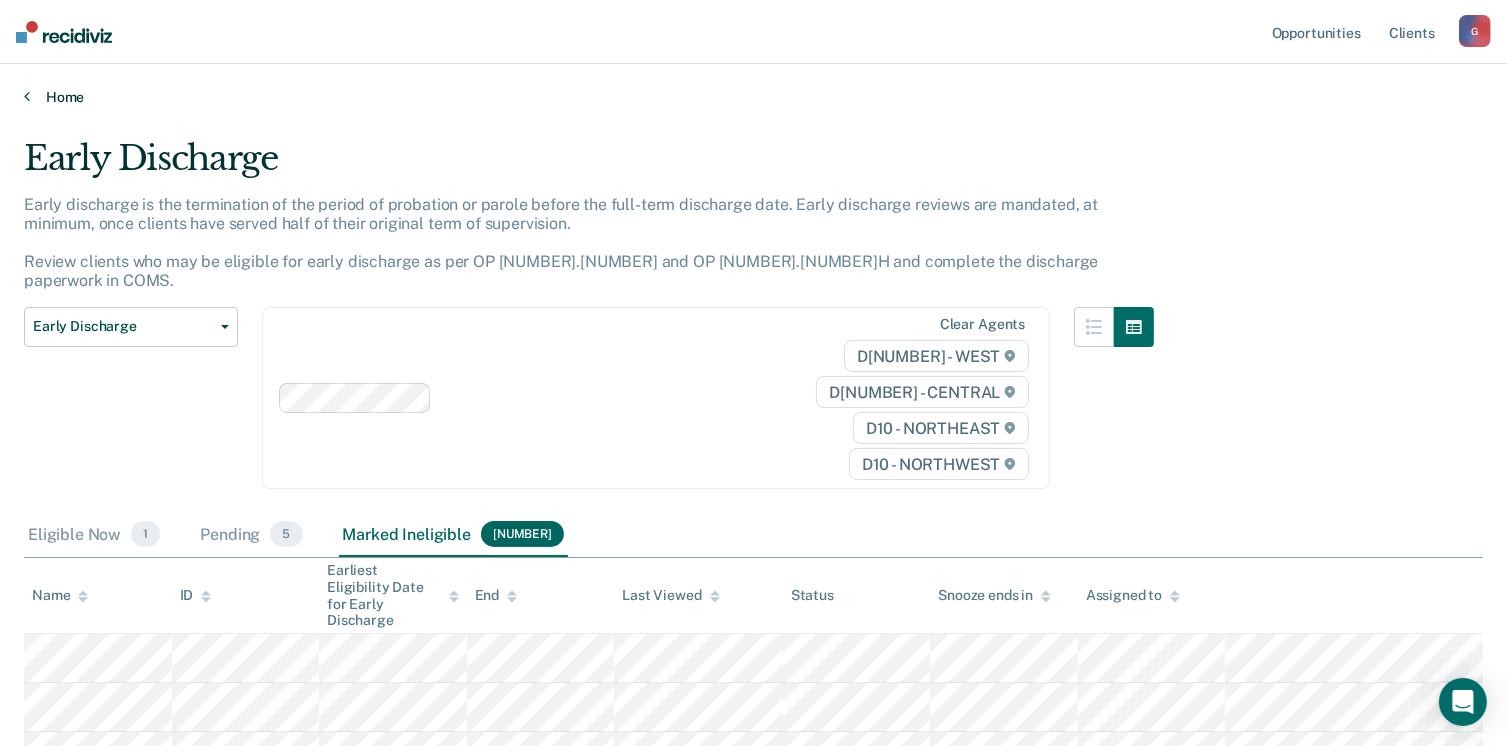 click on "Home" at bounding box center (753, 97) 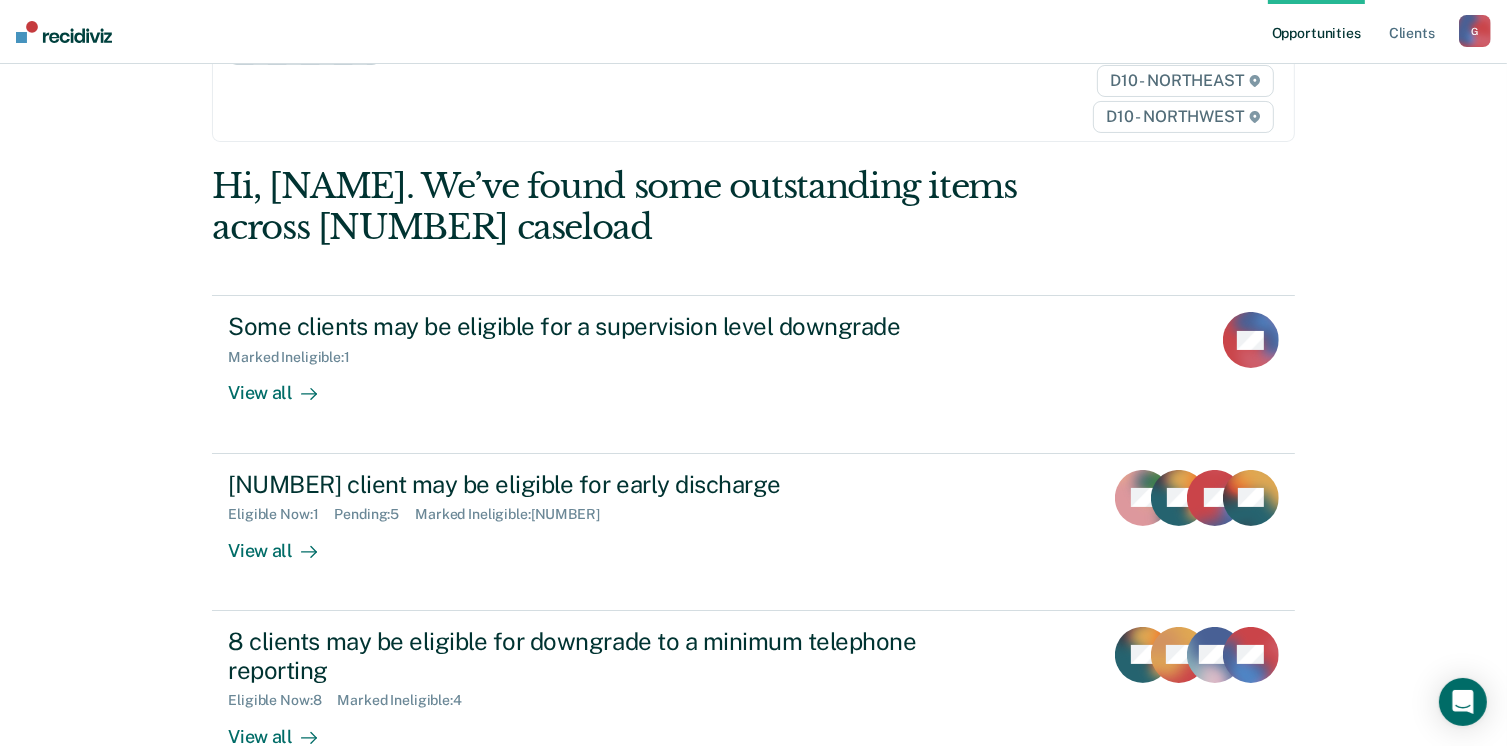 scroll, scrollTop: 154, scrollLeft: 0, axis: vertical 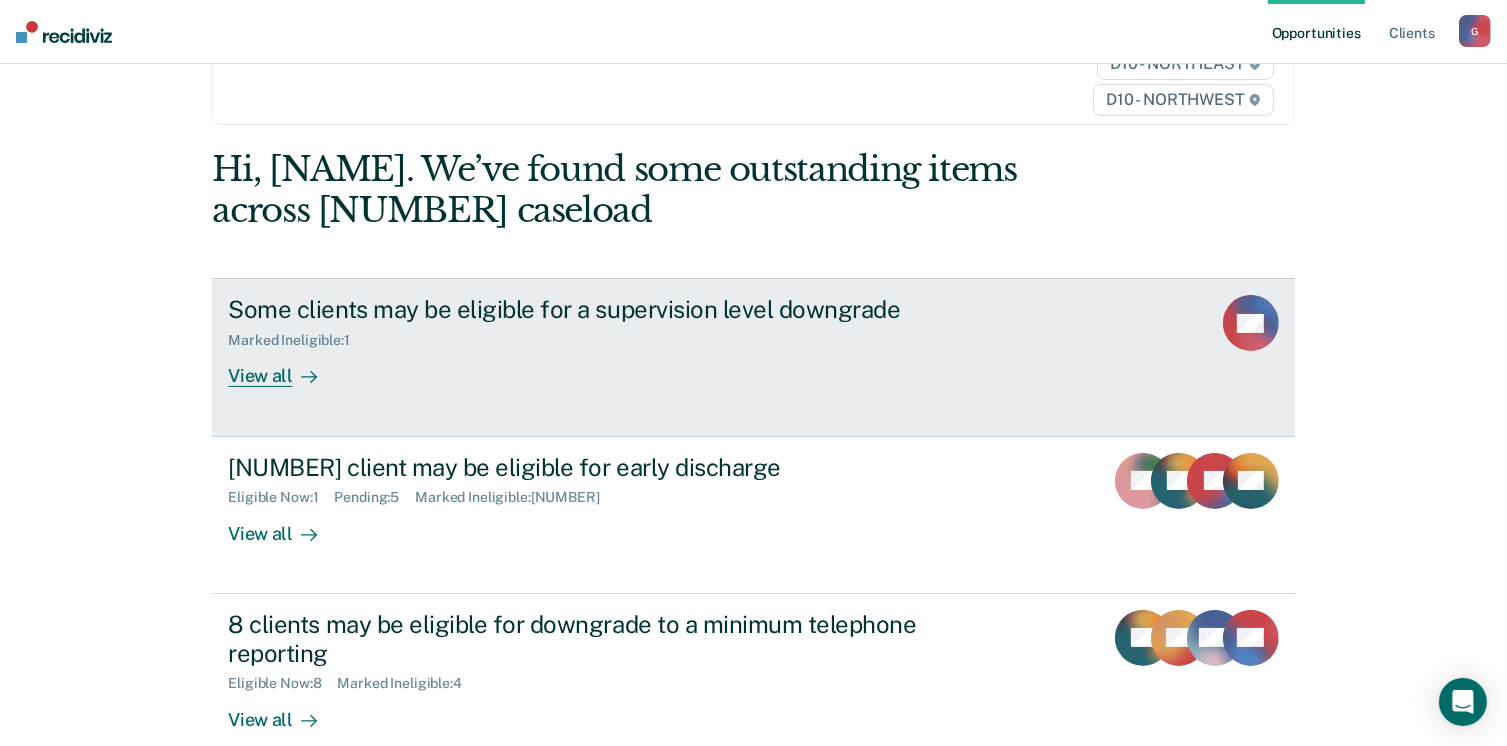 click on "View all" at bounding box center (284, 368) 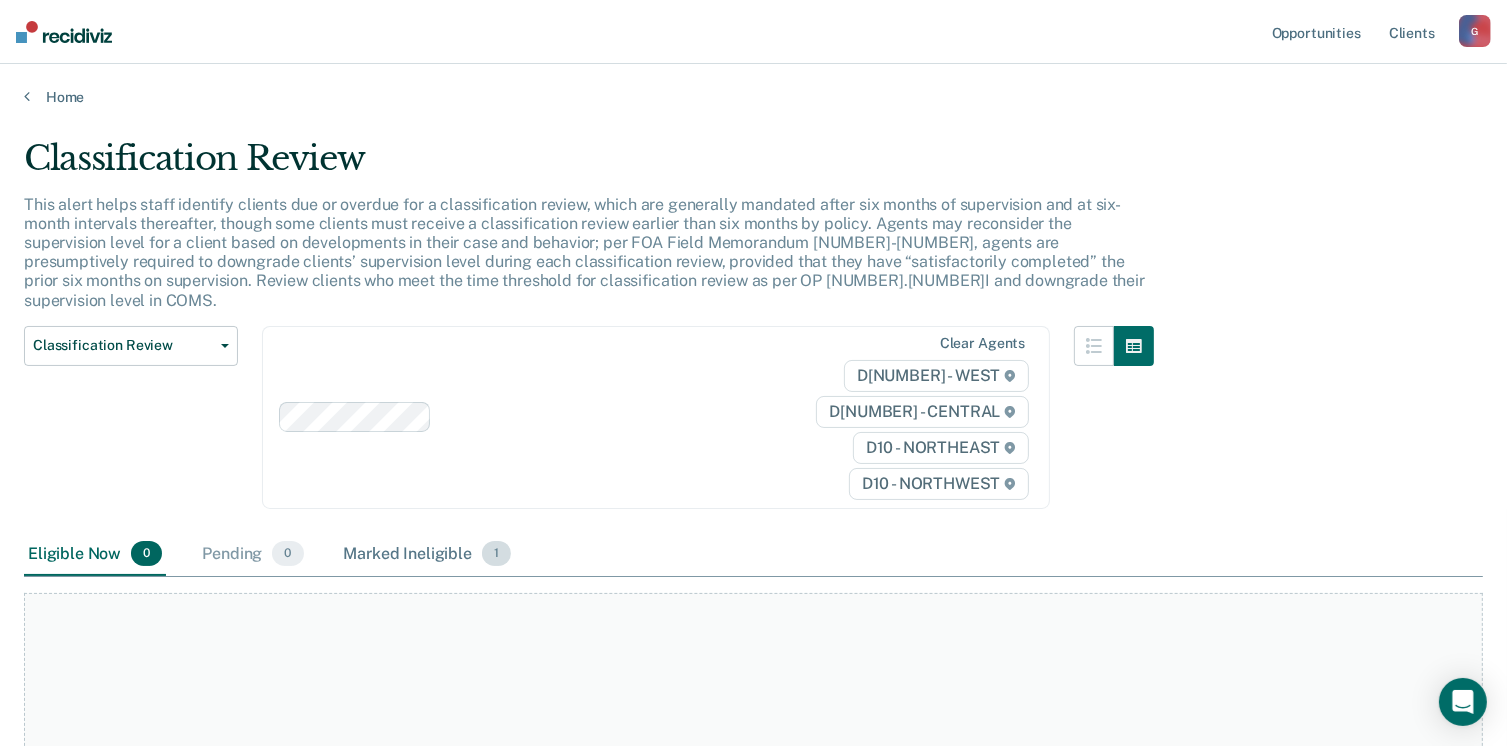 click on "Marked Ineligible [NUMBER]" at bounding box center [428, 555] 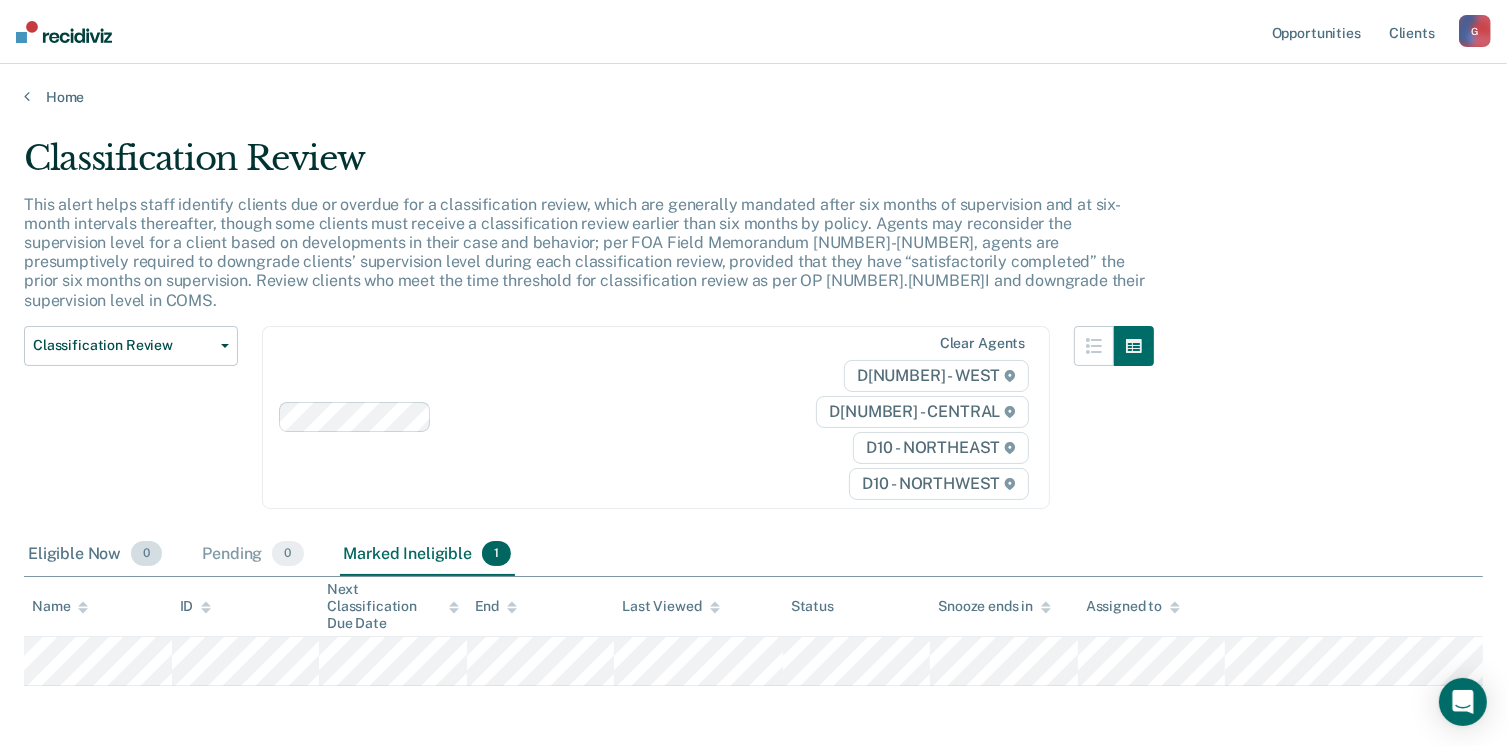click on "Eligible Now 0" at bounding box center (95, 555) 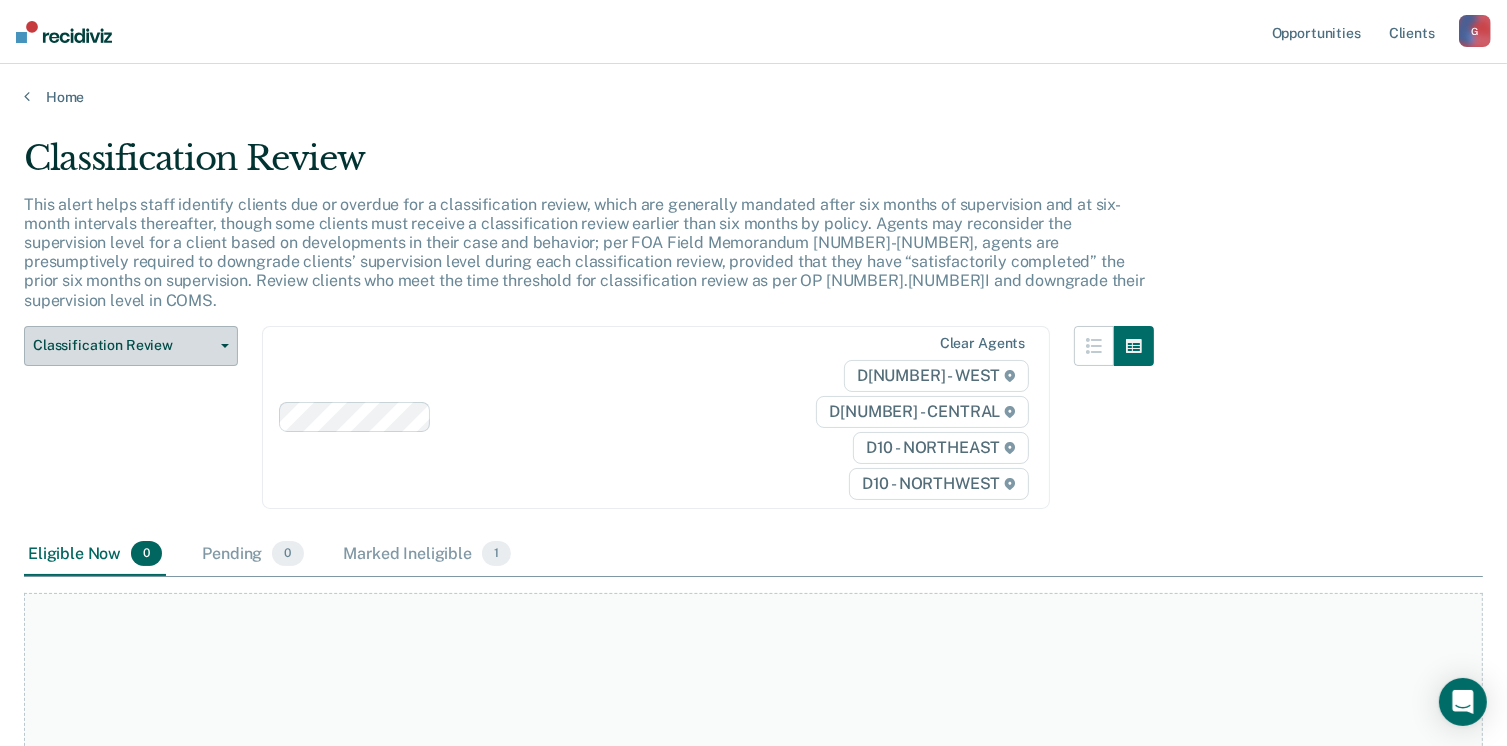 click on "Classification Review" at bounding box center [123, 345] 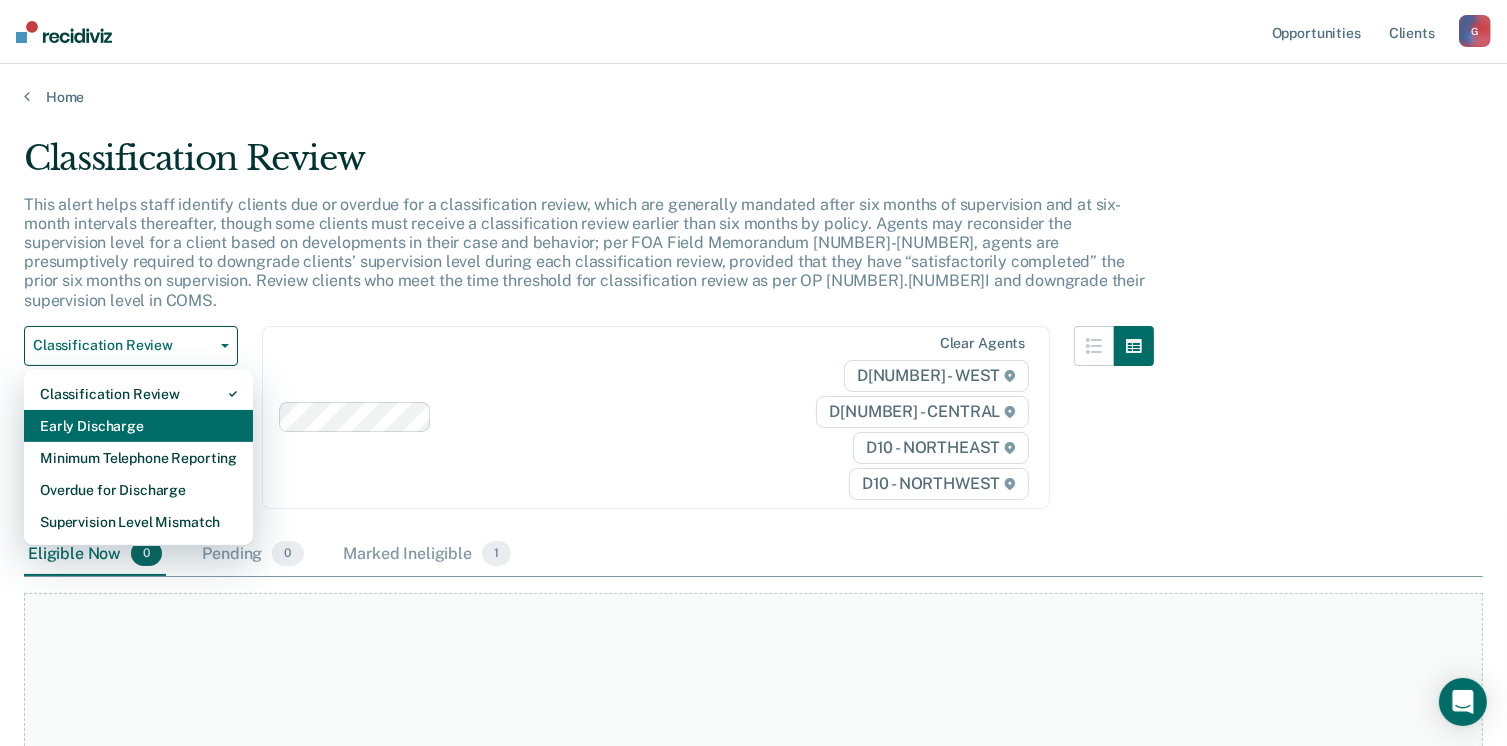 click on "Early Discharge" at bounding box center (138, 394) 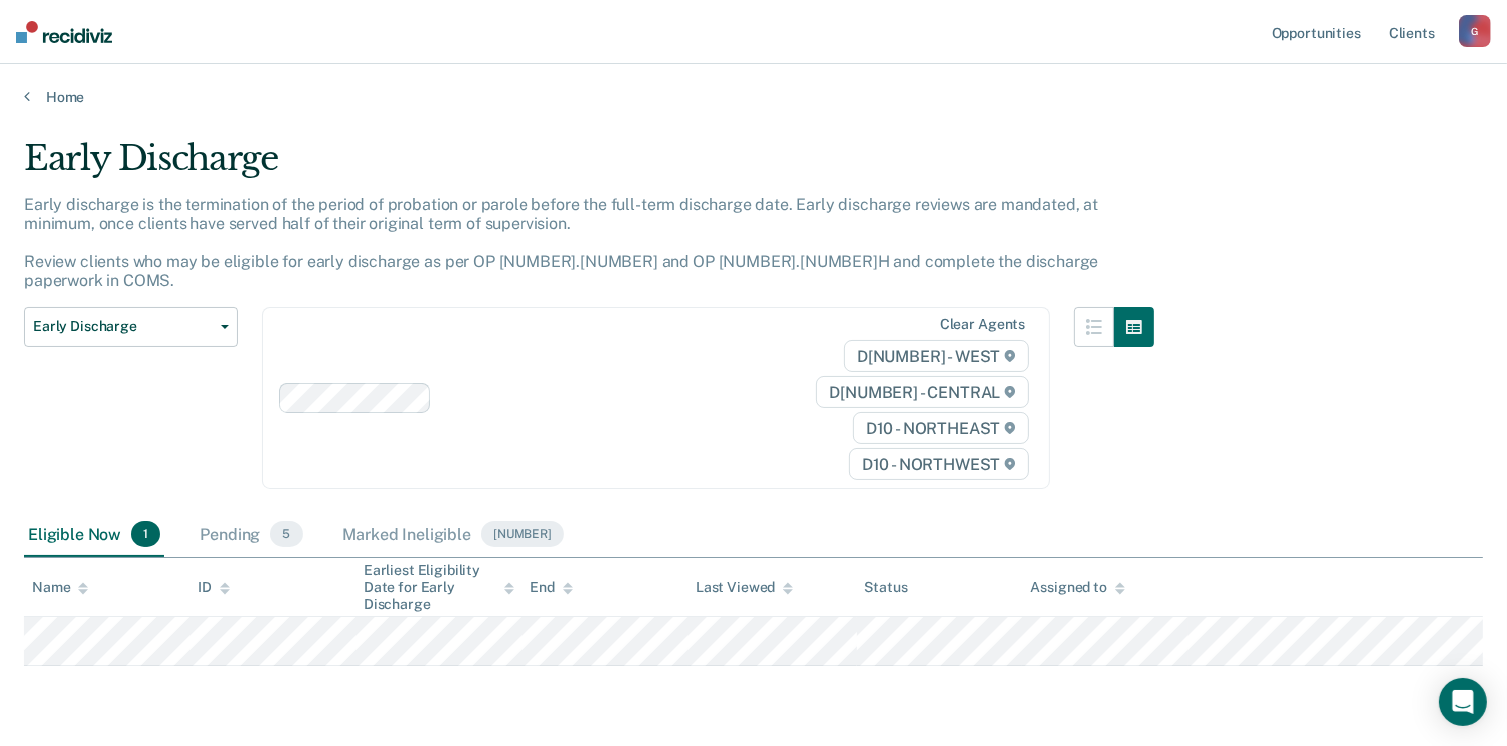 click on "Early discharge is the termination of the period of probation or parole before the full-term discharge date. Early discharge reviews are mandated, at minimum, once clients have served half of their original term of supervision. Review clients who may be eligible for early discharge as per OP [NUMBER].[NUMBER] and OP [NUMBER].[NUMBER]H and complete the discharge paperwork in COMS." at bounding box center (589, 251) 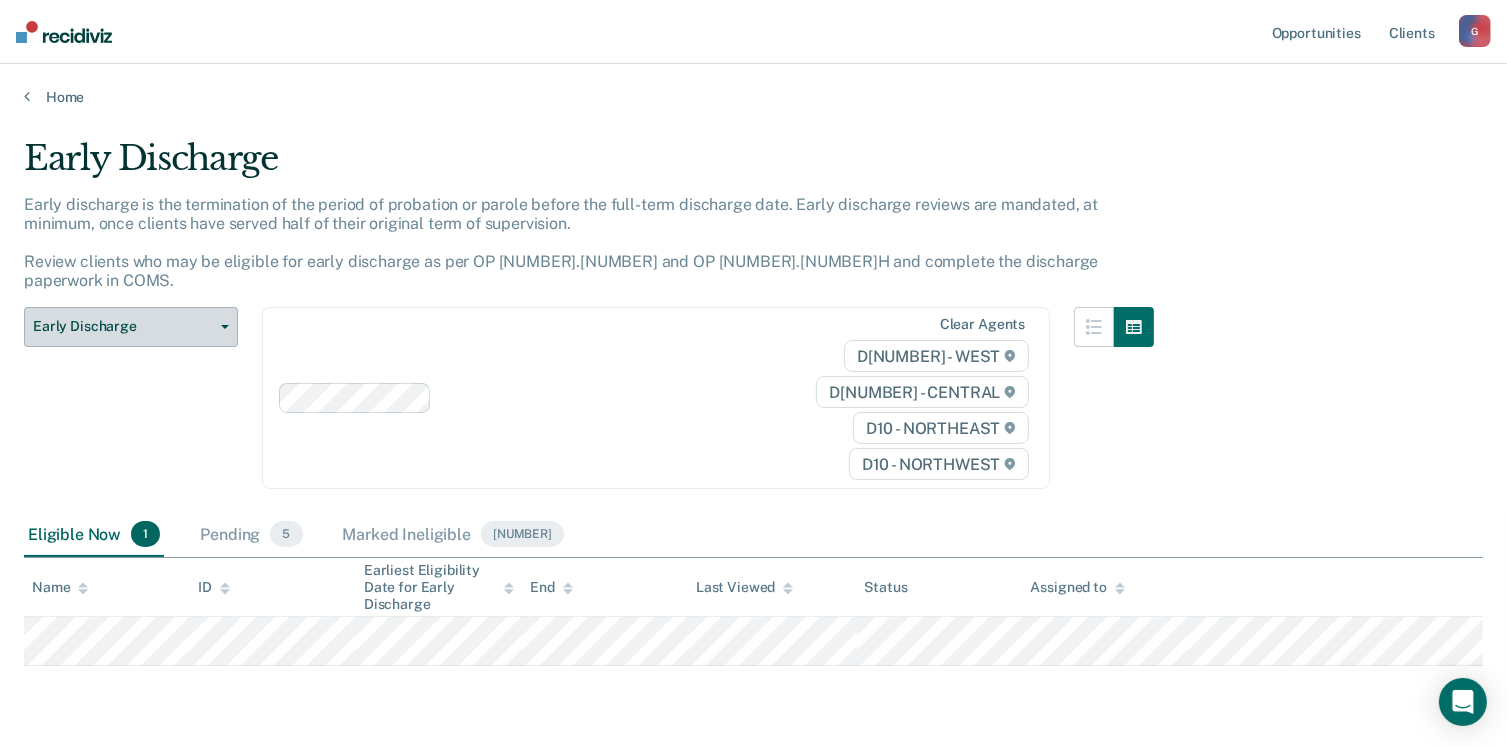 click on "Early Discharge" at bounding box center (123, 326) 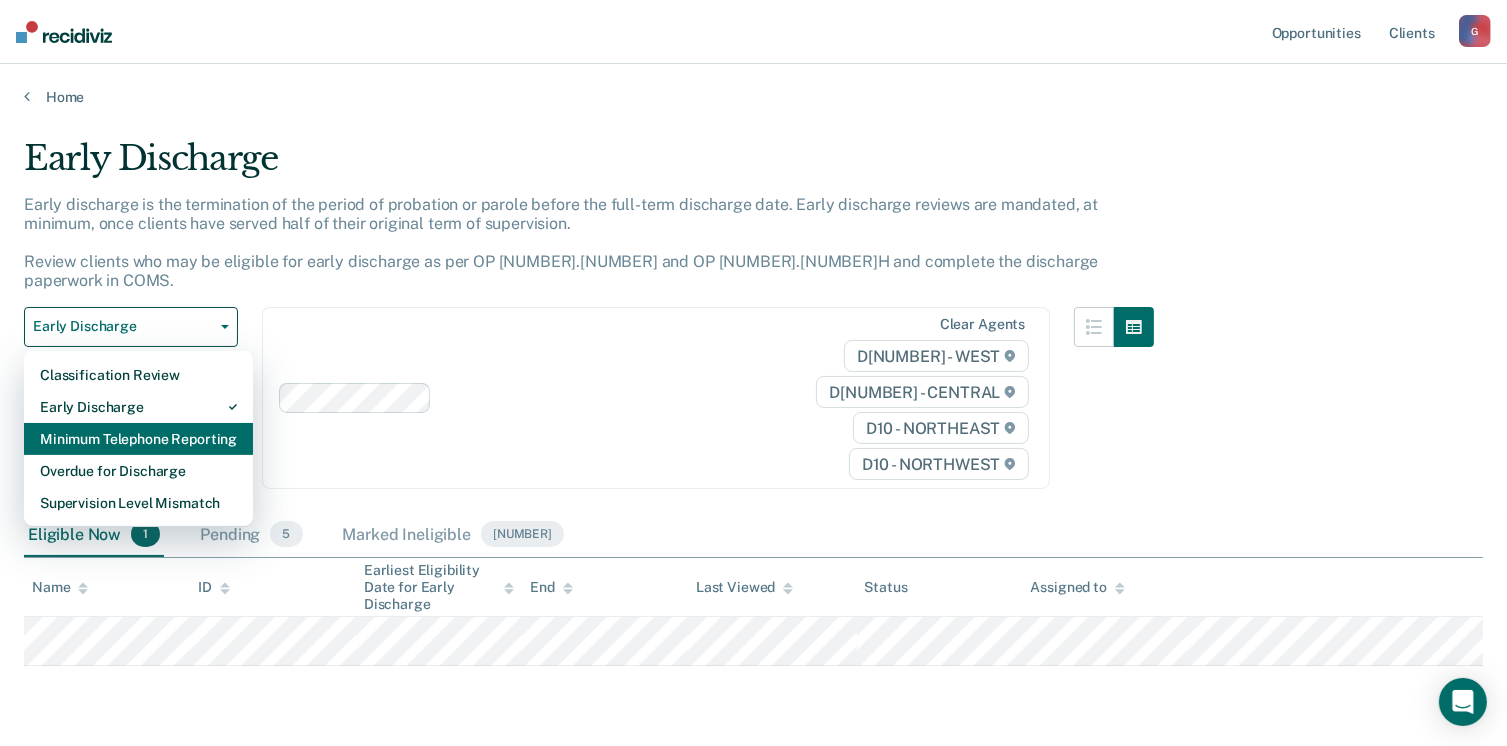 click on "Minimum Telephone Reporting" at bounding box center (138, 375) 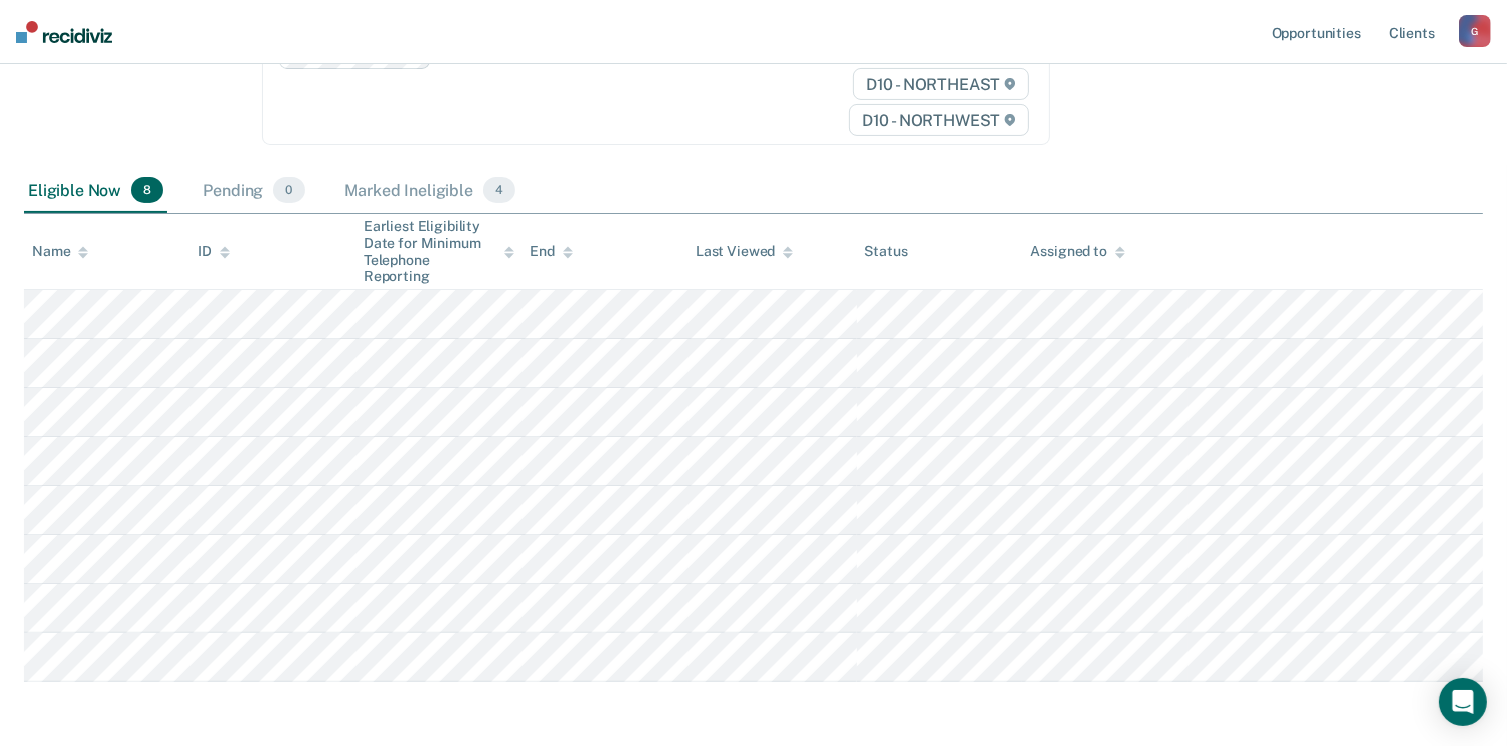scroll, scrollTop: 329, scrollLeft: 0, axis: vertical 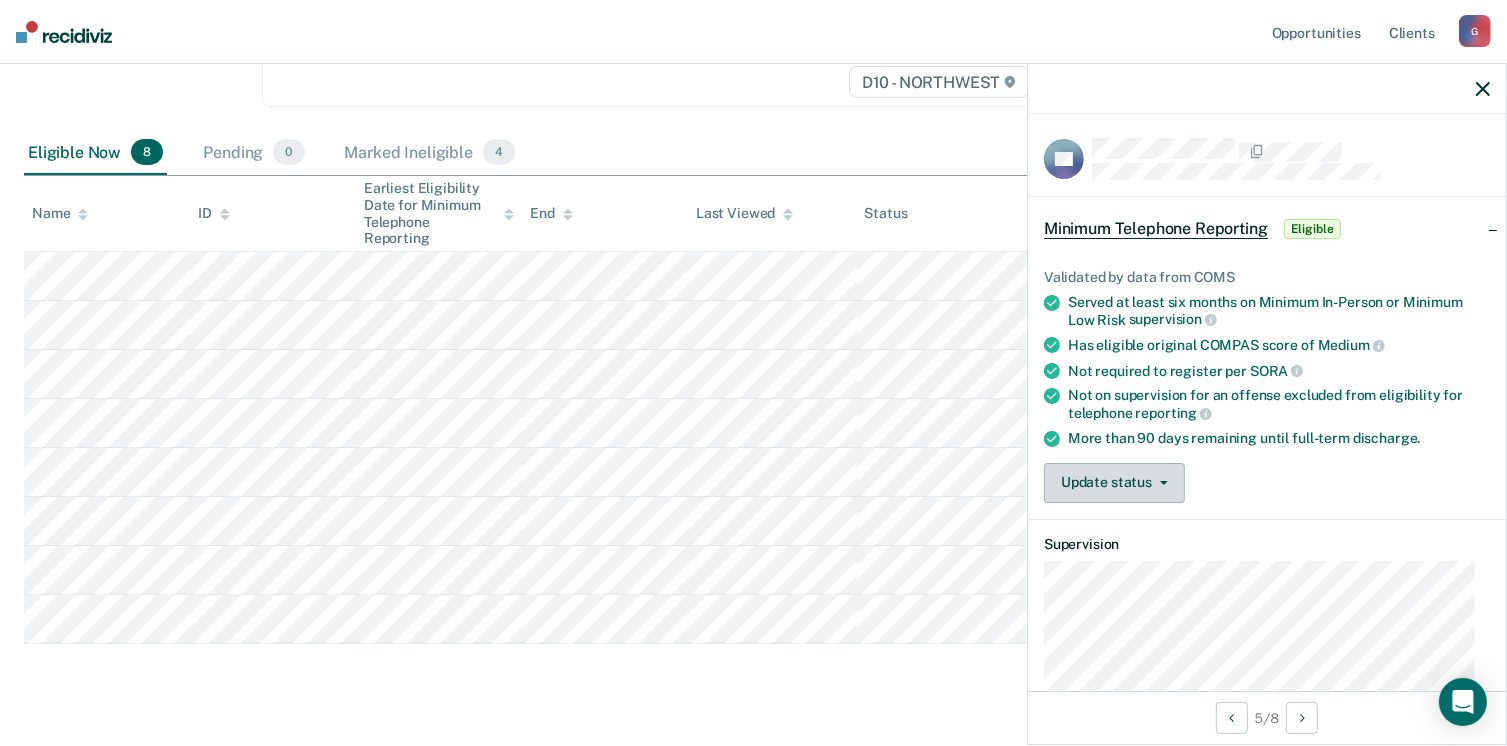 click on "Update status" at bounding box center (1114, 483) 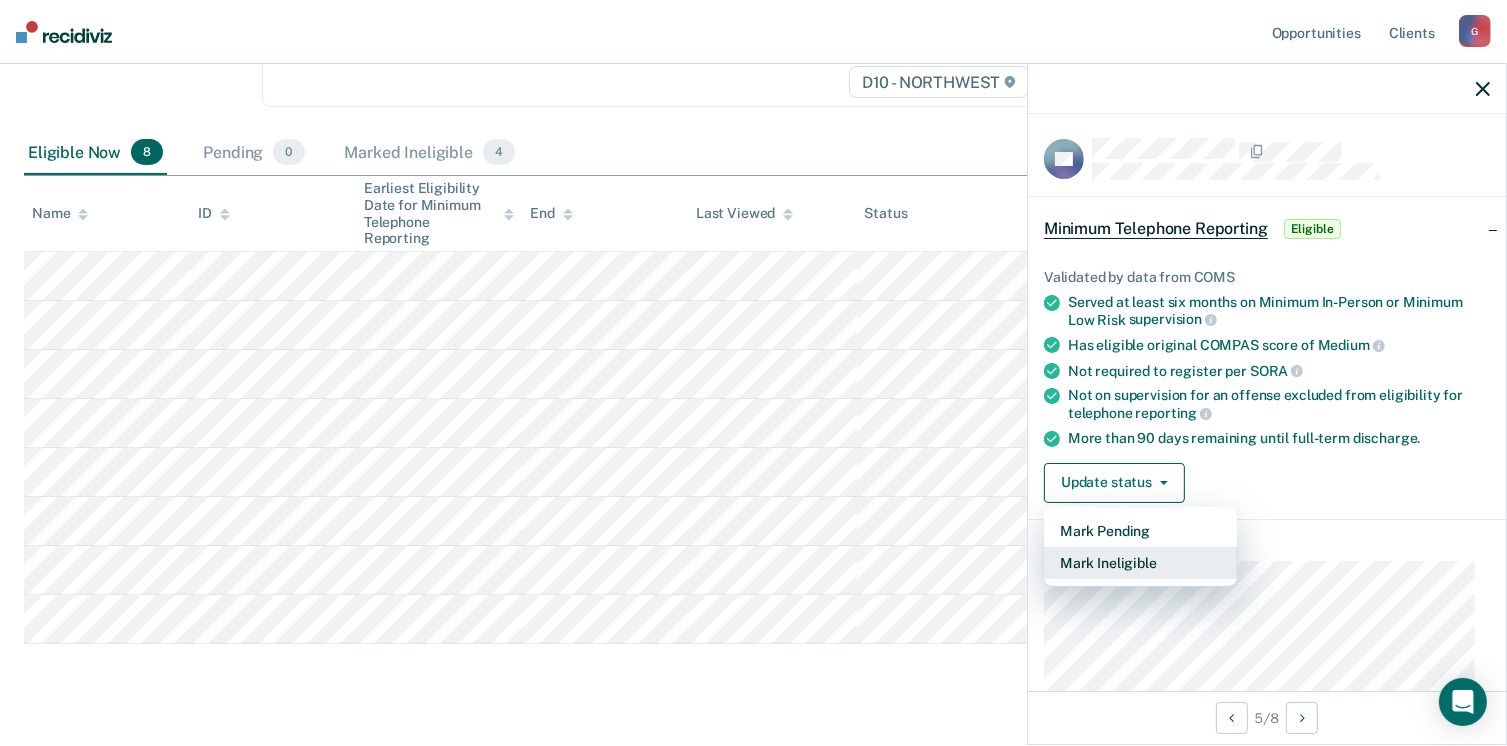 click on "Mark Ineligible" at bounding box center (1140, 563) 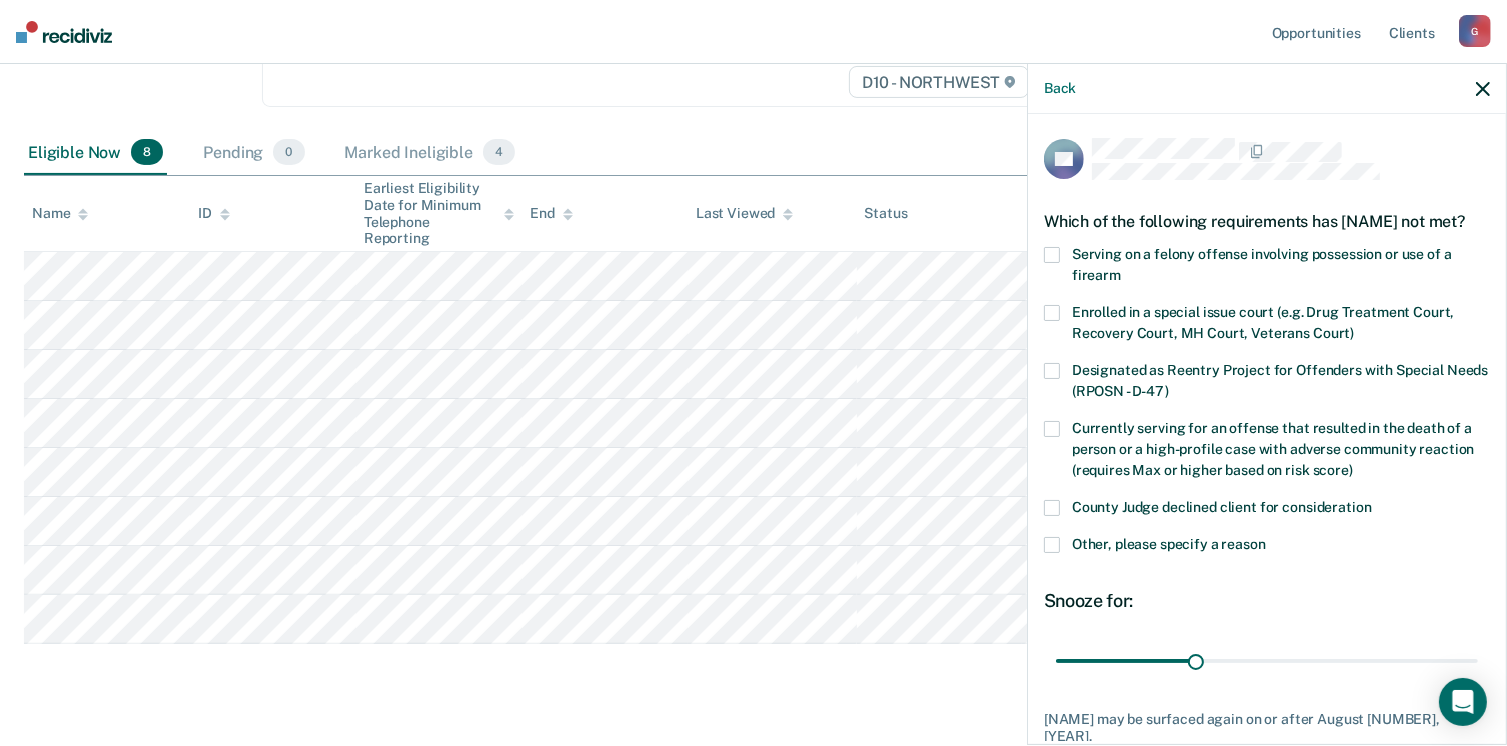 click at bounding box center [1052, 508] 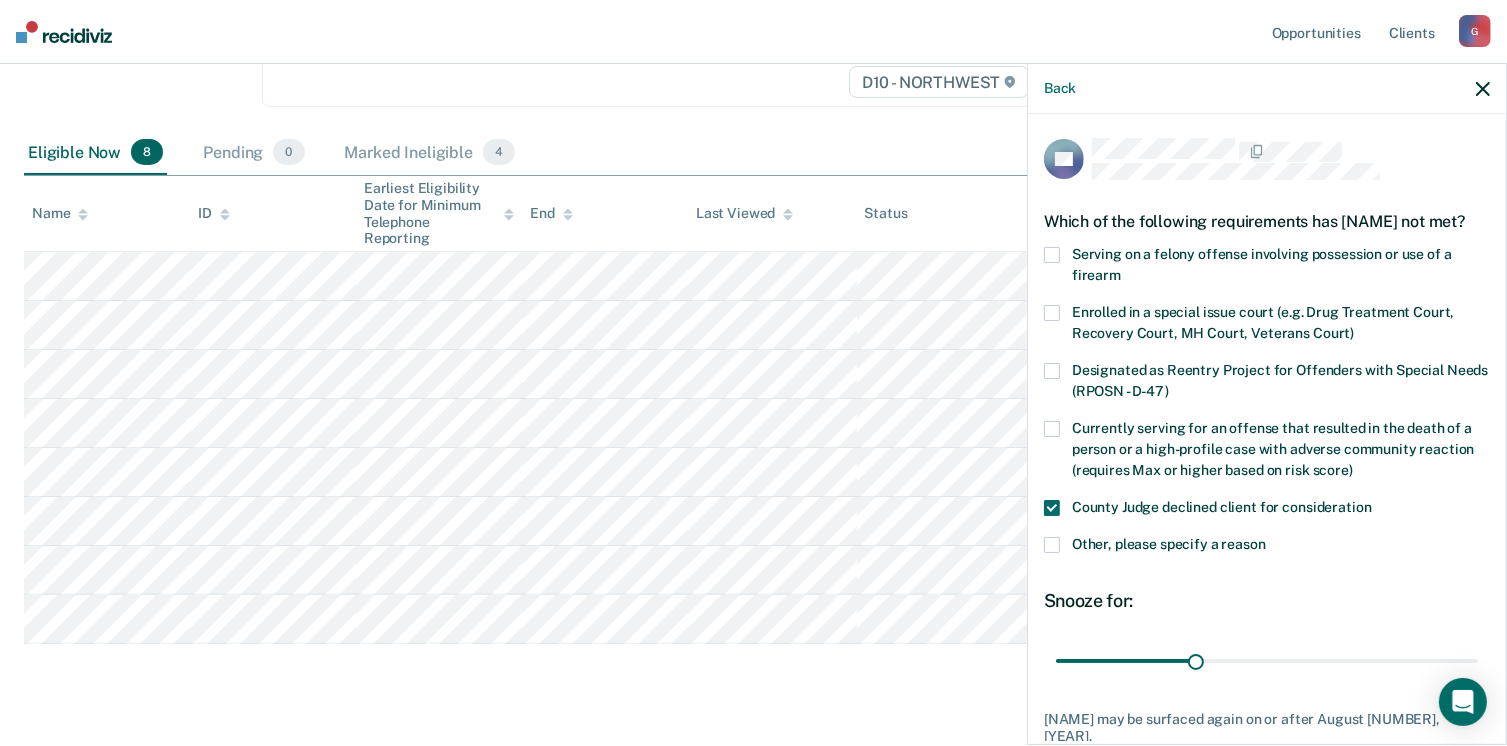 scroll, scrollTop: 146, scrollLeft: 0, axis: vertical 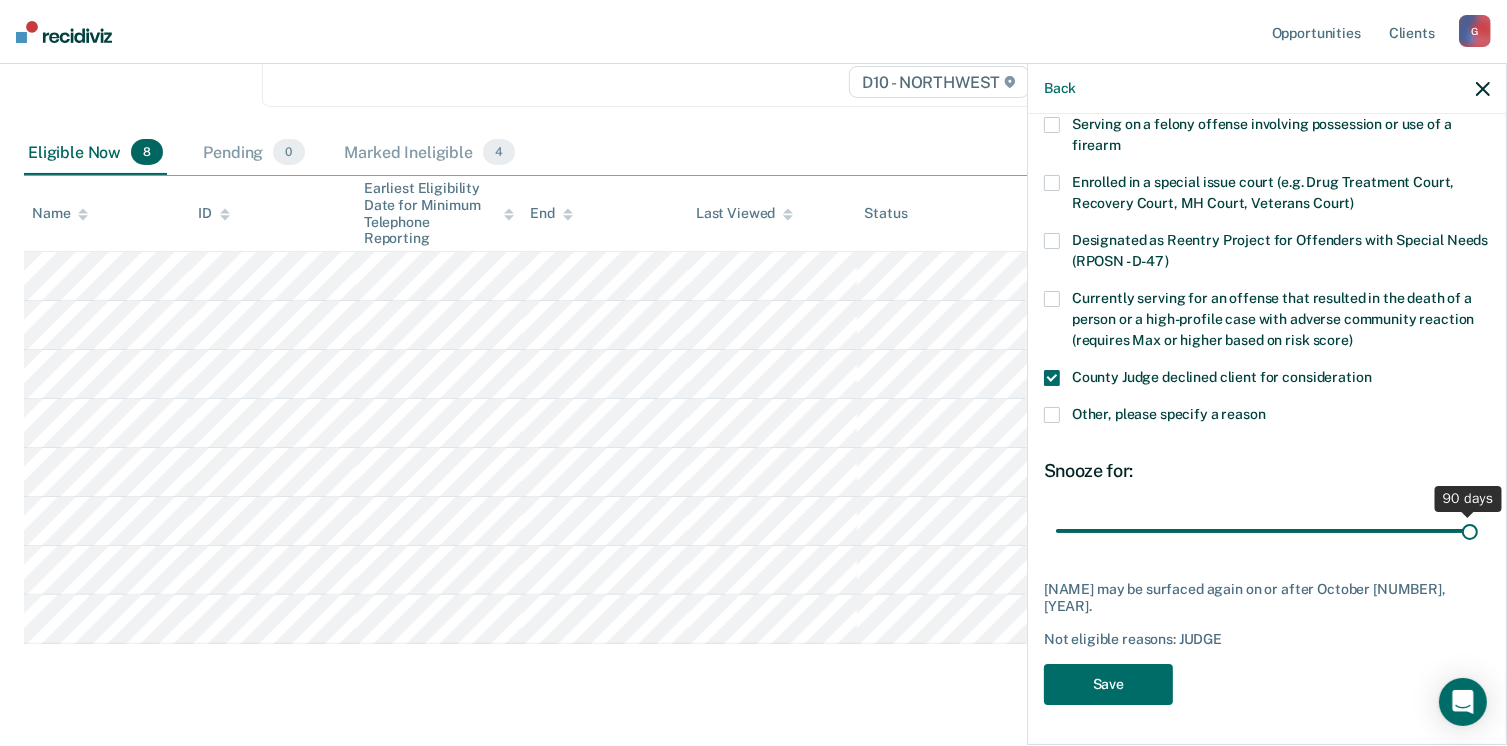drag, startPoint x: 1201, startPoint y: 539, endPoint x: 1526, endPoint y: 508, distance: 326.47513 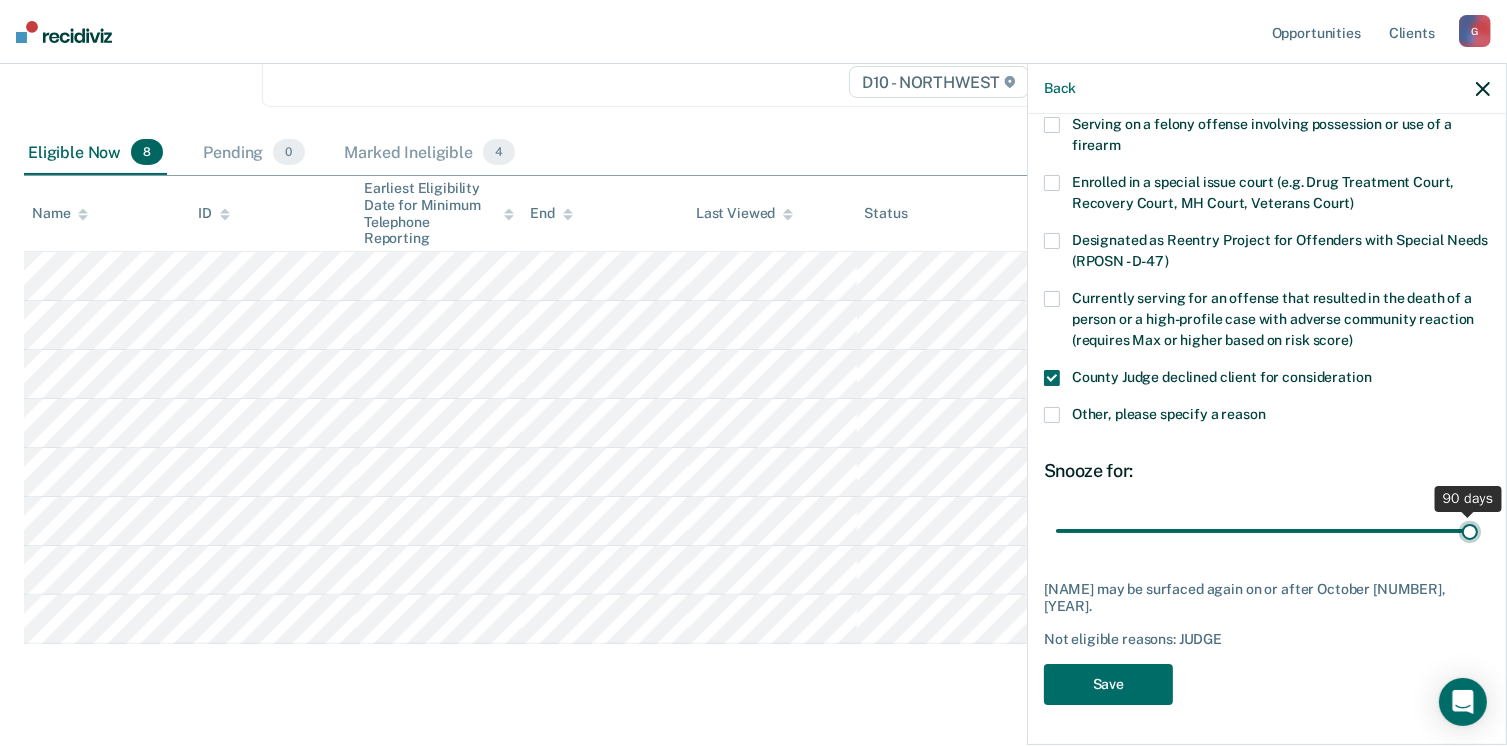 type on "90" 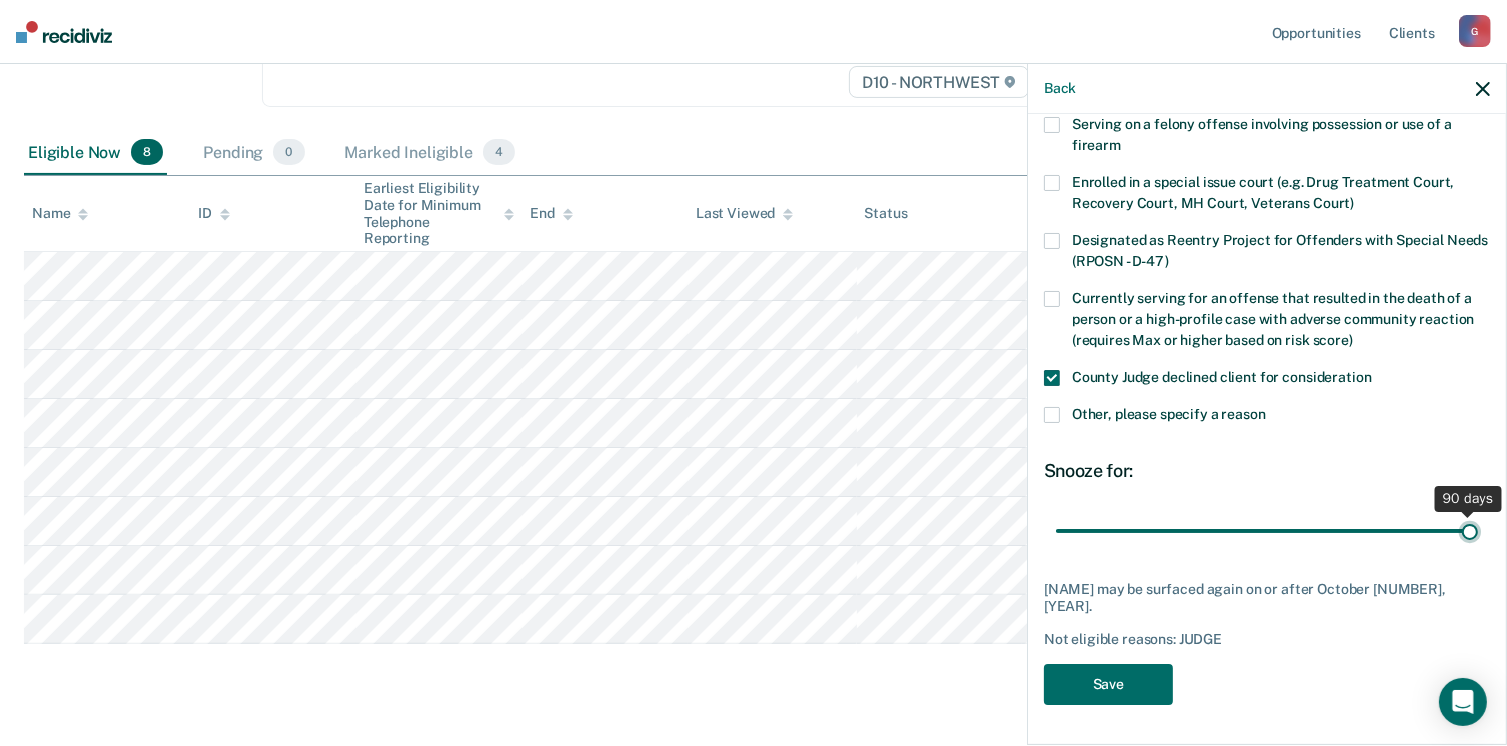 click at bounding box center [1267, 531] 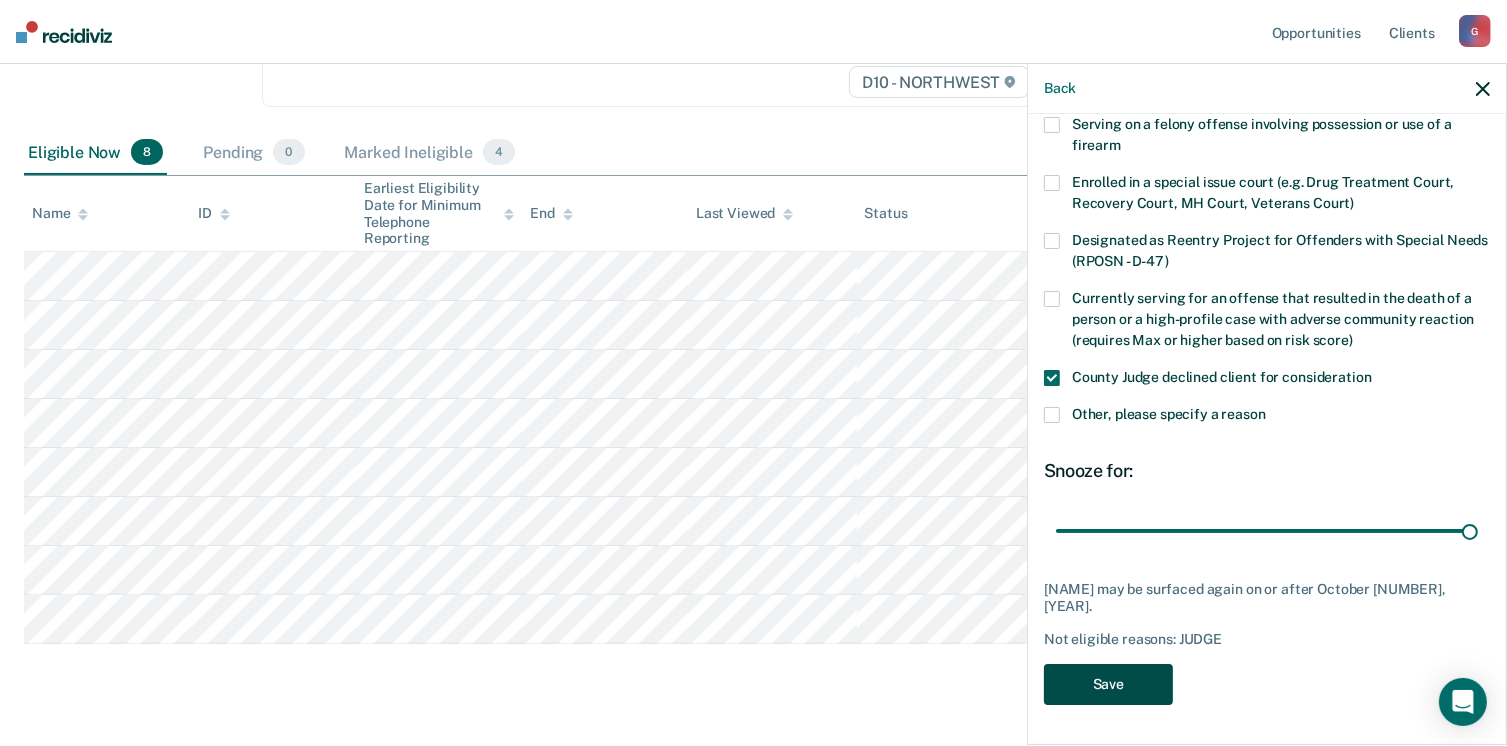 click on "Save" at bounding box center [1108, 684] 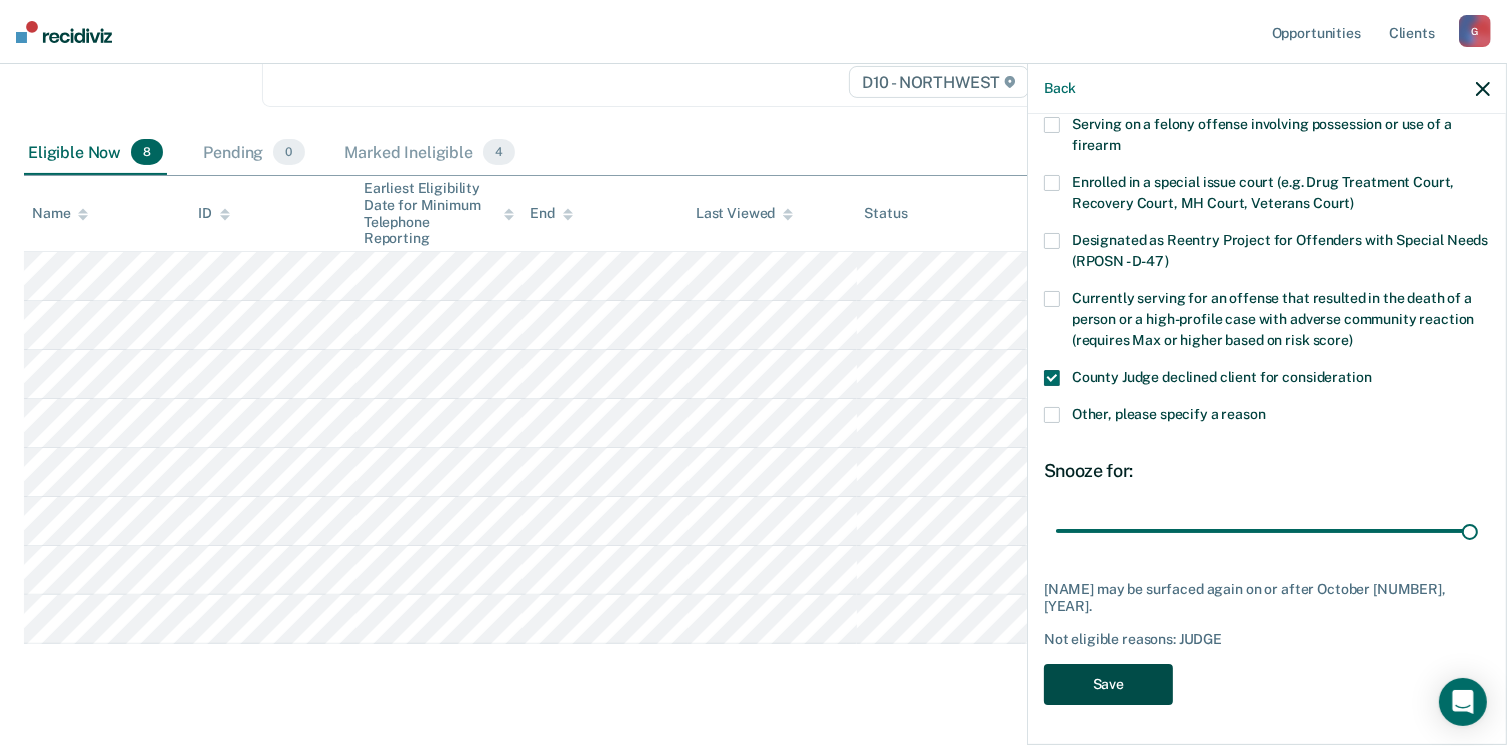 scroll, scrollTop: 334, scrollLeft: 0, axis: vertical 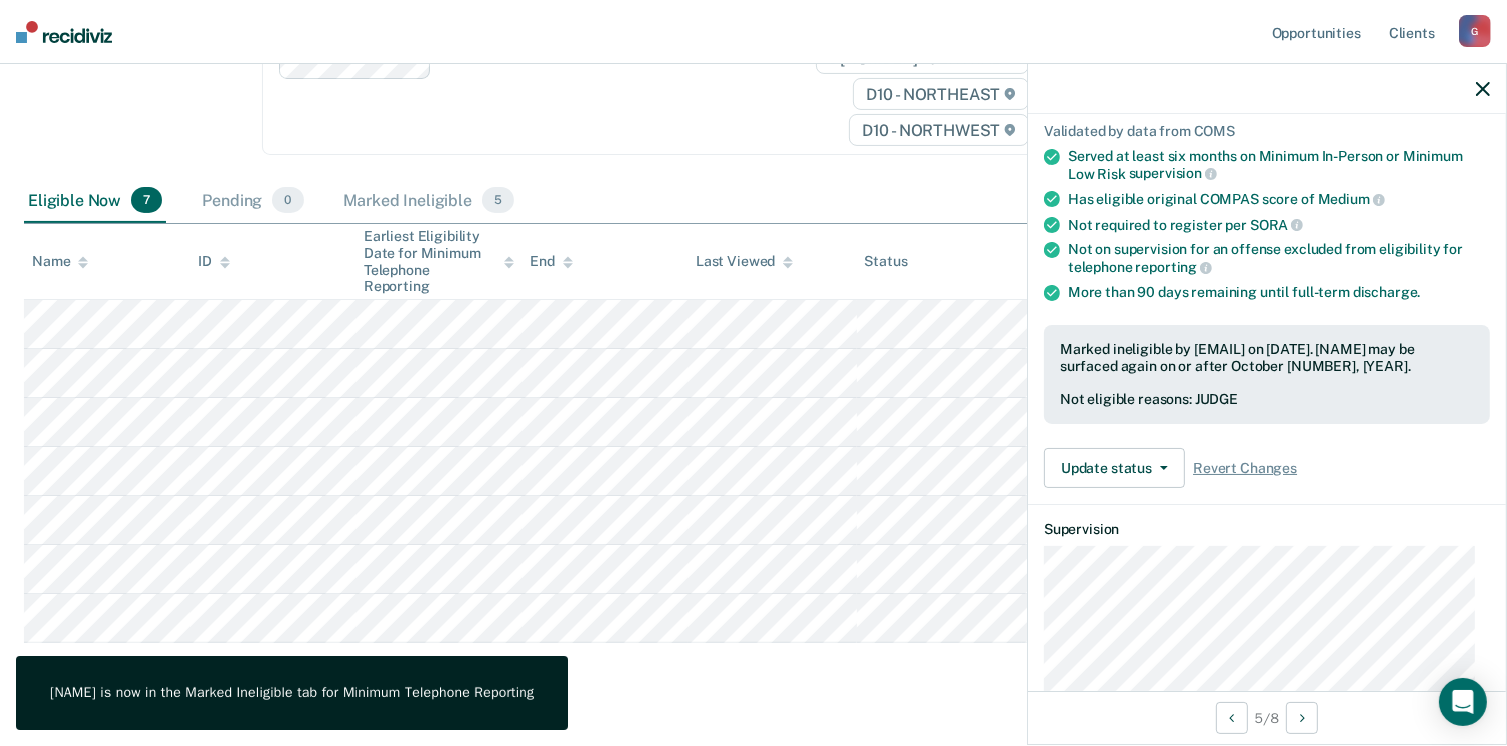 click on "Minimum Telephone Reporting Minimum Telephone Reporting is a level of supervision that uses an interactive voice recognition system, rather than requiring regular face-to-face contacts. Review clients who meet the requirements for minimum telephone reporting as per OP [NUMBER].[NUMBER]K and transfer them to telephone reporting in COMS. Minimum Telephone Reporting Classification Review Early Discharge Minimum Telephone Reporting Overdue for Discharge Supervision Level Mismatch Clear agents D[NUMBER] - WEST D[NUMBER] - CENTRAL D[NUMBER] - NORTHEAST D[NUMBER] - NORTHWEST Eligible Now [NUMBER] Pending [NUMBER] Marked Ineligible [NUMBER]
To pick up a draggable item, press the space bar.
While dragging, use the arrow keys to move the item.
Press space again to drop the item in its new position, or press escape to cancel.
Name ID Earliest Eligibility Date for Minimum Telephone Reporting End Last Viewed Status Assigned to" at bounding box center [753, 276] 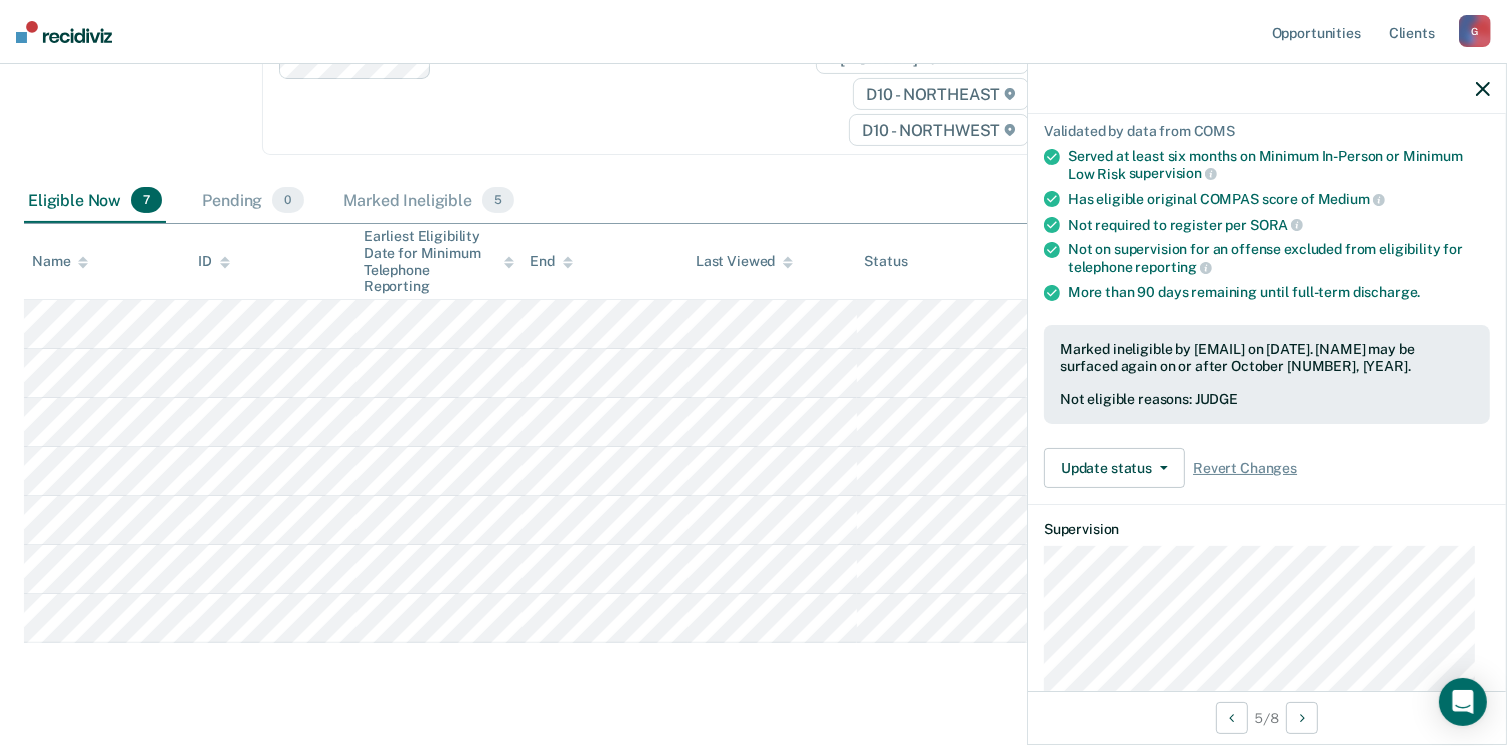 click at bounding box center [1483, 89] 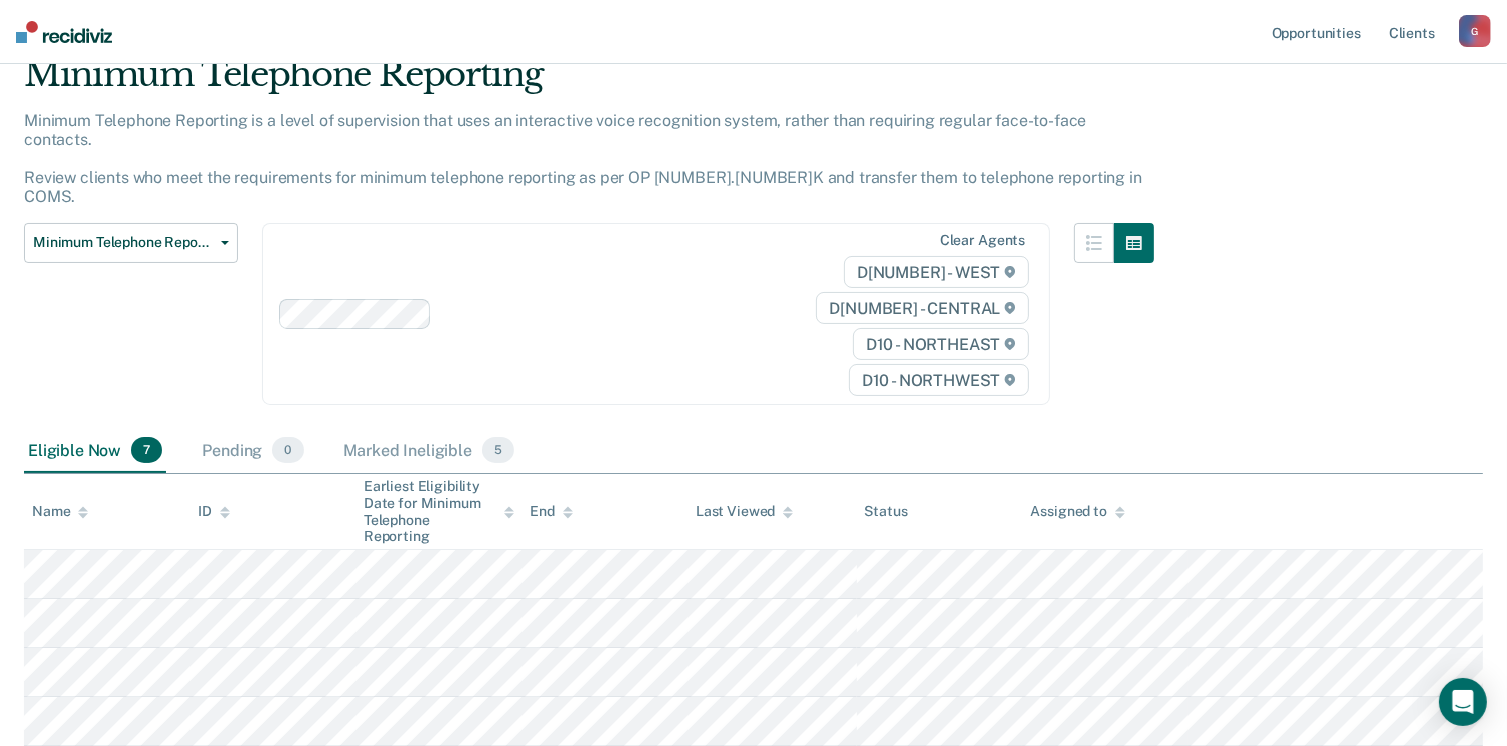 scroll, scrollTop: 0, scrollLeft: 0, axis: both 